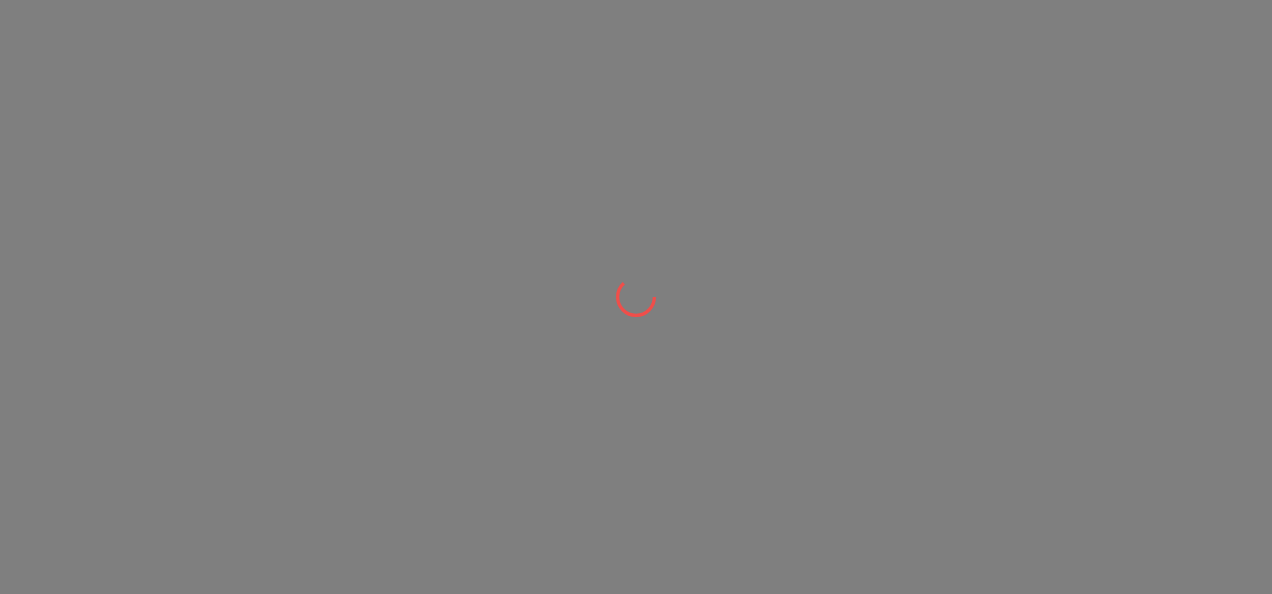 scroll, scrollTop: 0, scrollLeft: 0, axis: both 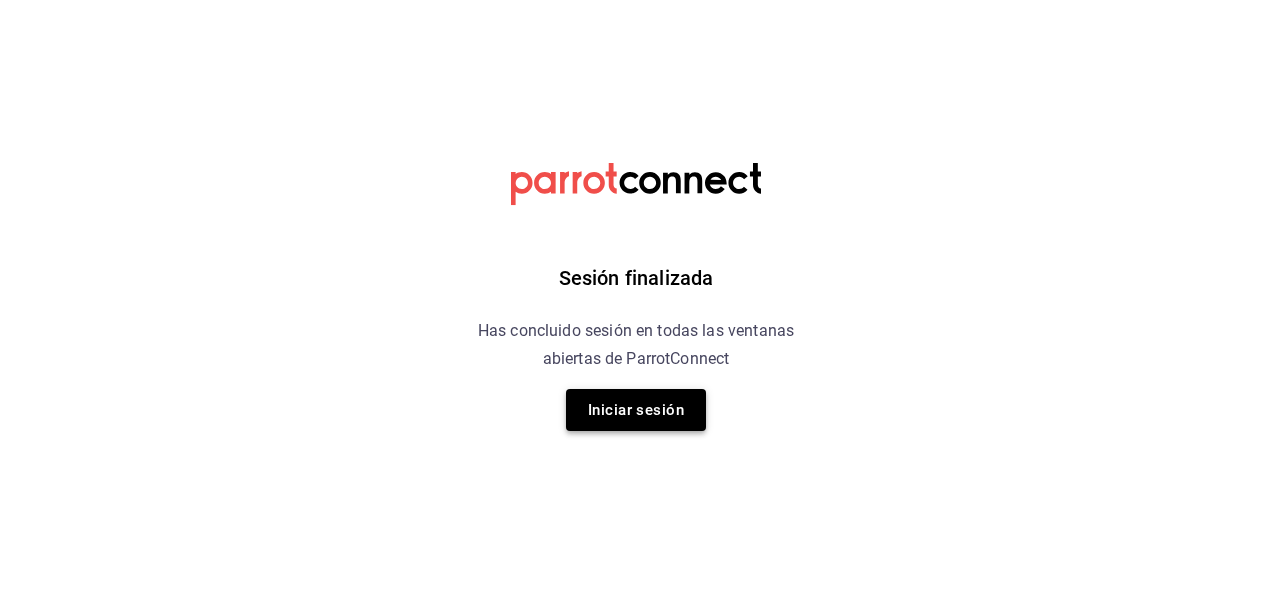 click on "Iniciar sesión" at bounding box center (636, 410) 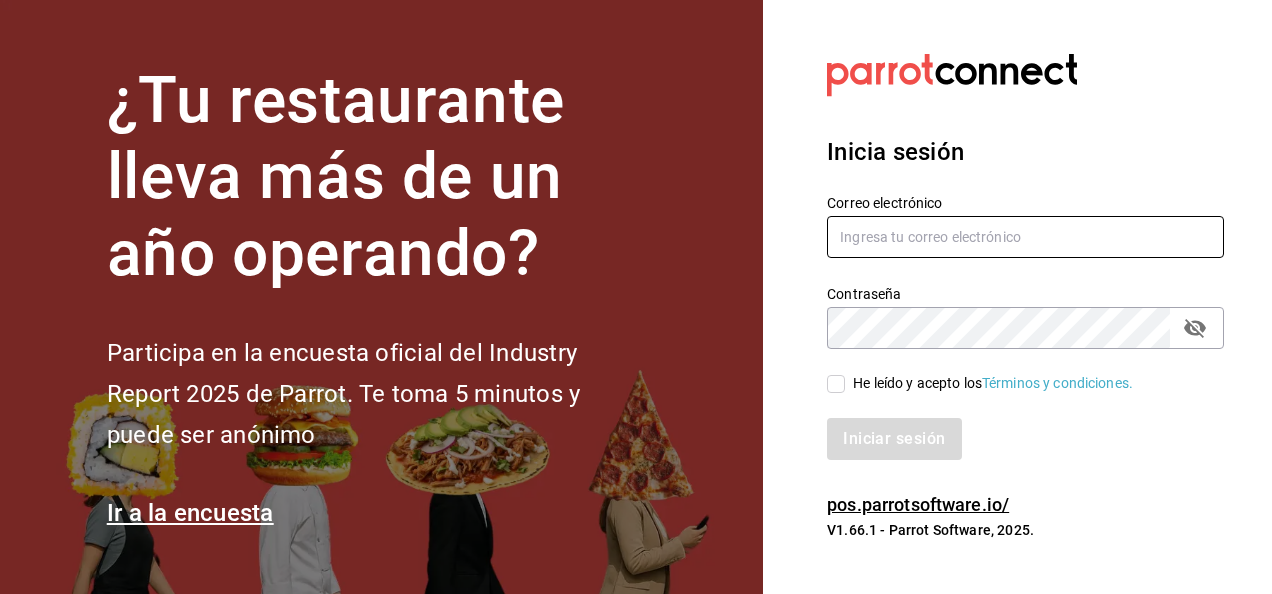 type on "[USERNAME]@example.com" 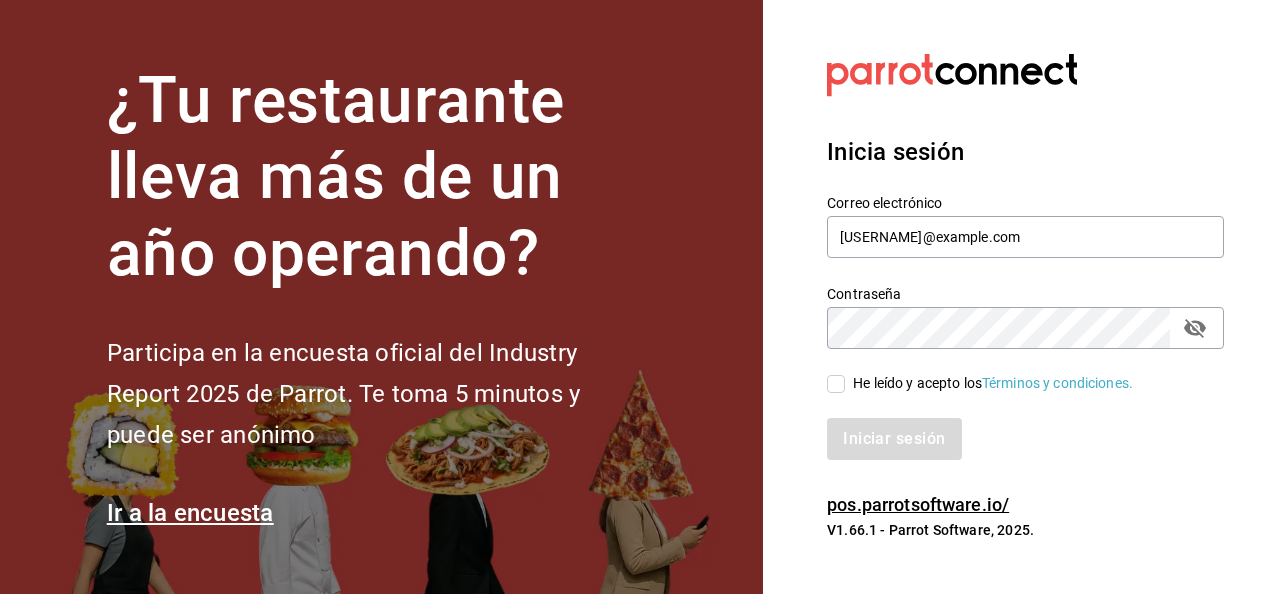 click on "He leído y acepto los  Términos y condiciones." at bounding box center (836, 384) 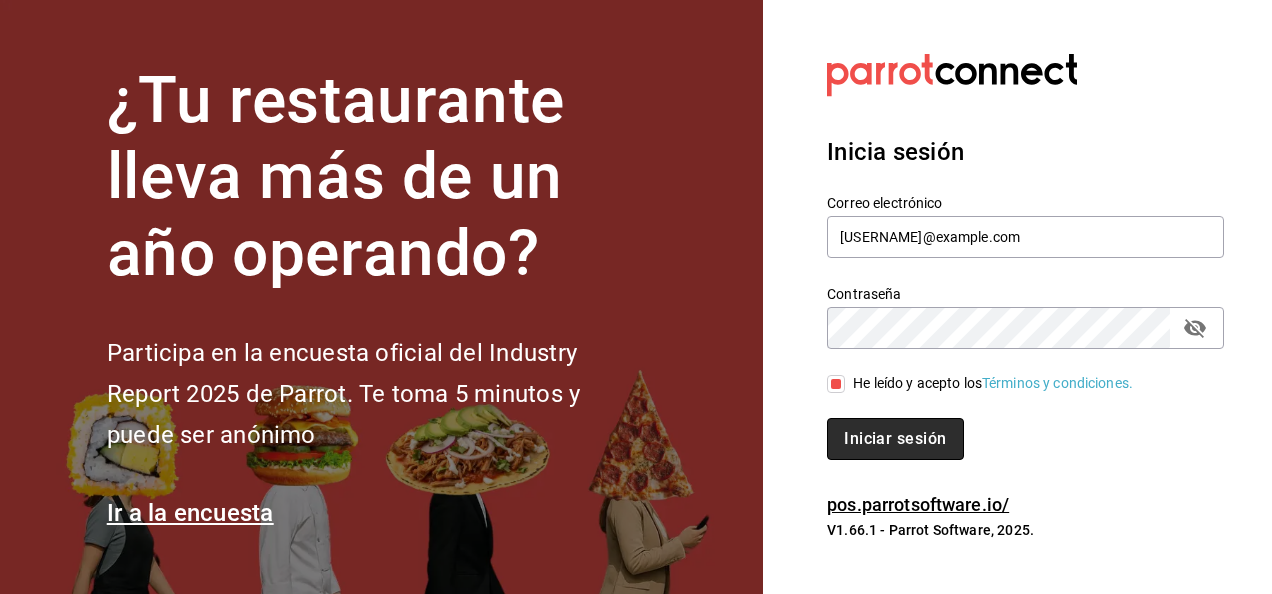 click on "Iniciar sesión" at bounding box center (895, 439) 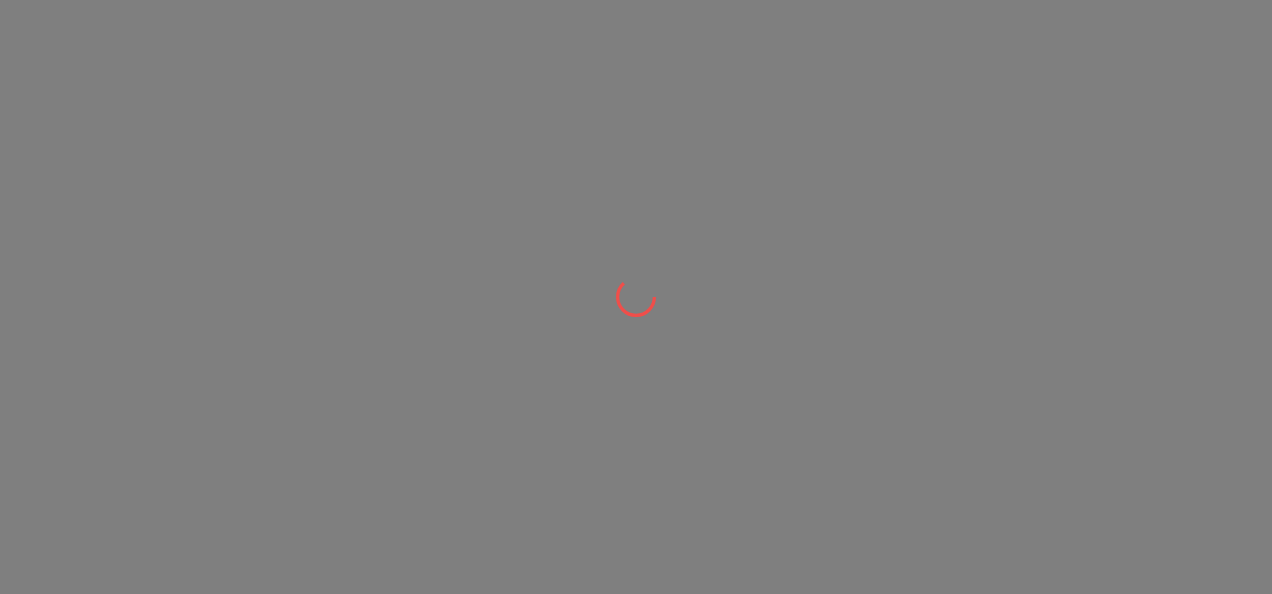 scroll, scrollTop: 0, scrollLeft: 0, axis: both 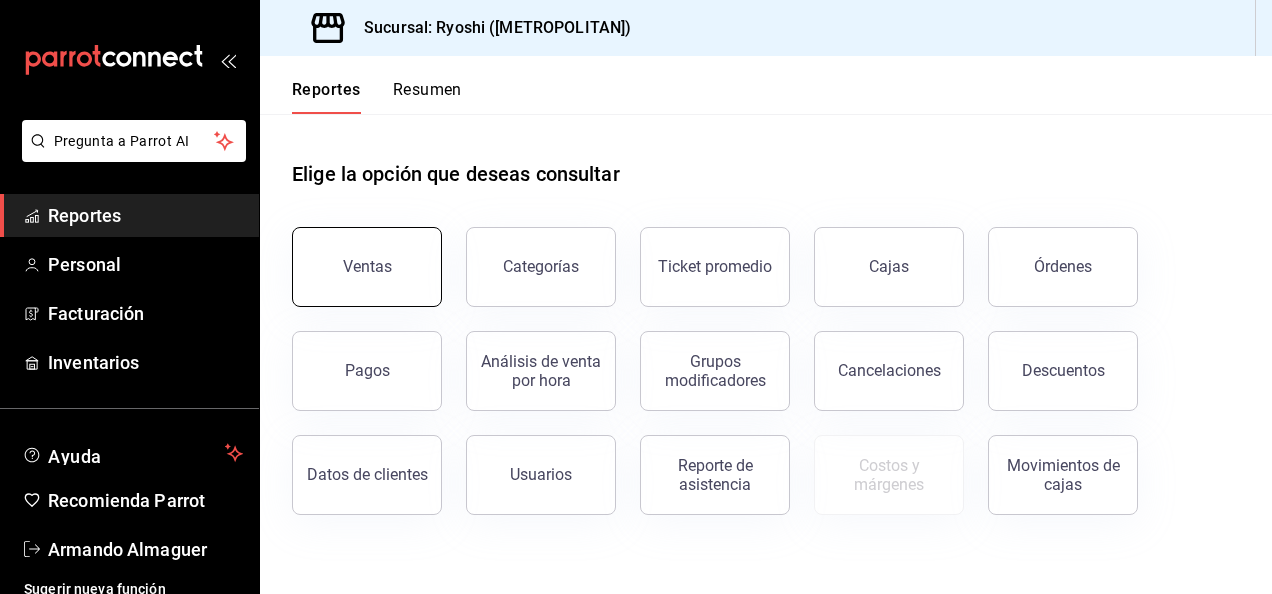 click on "Ventas" at bounding box center [367, 267] 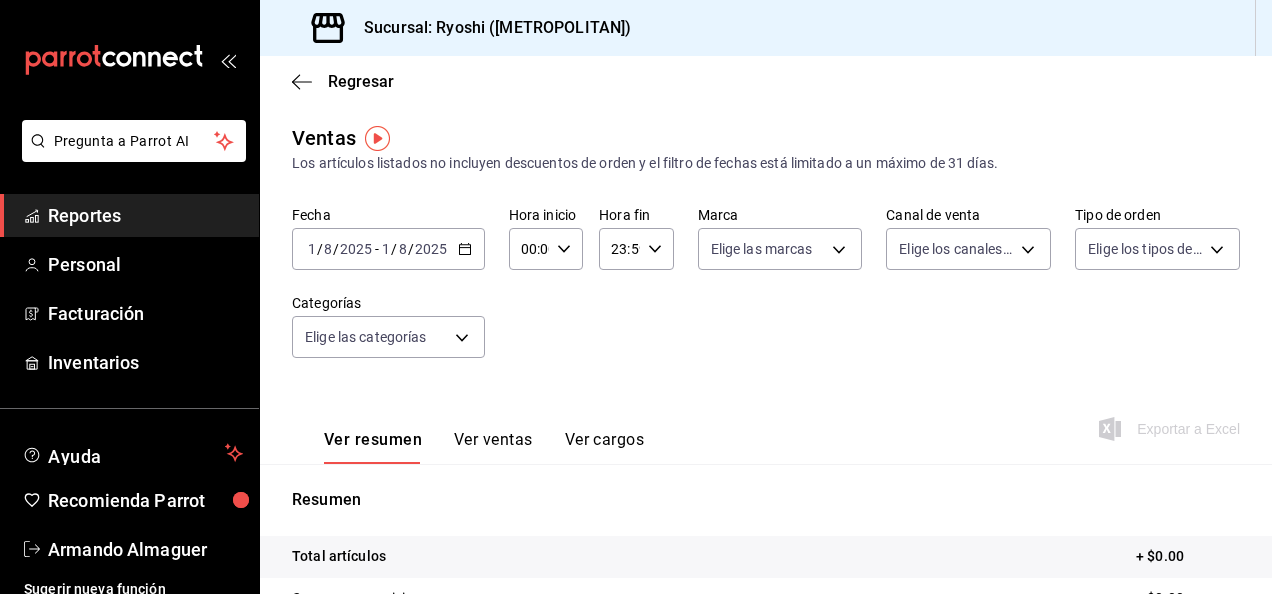 click 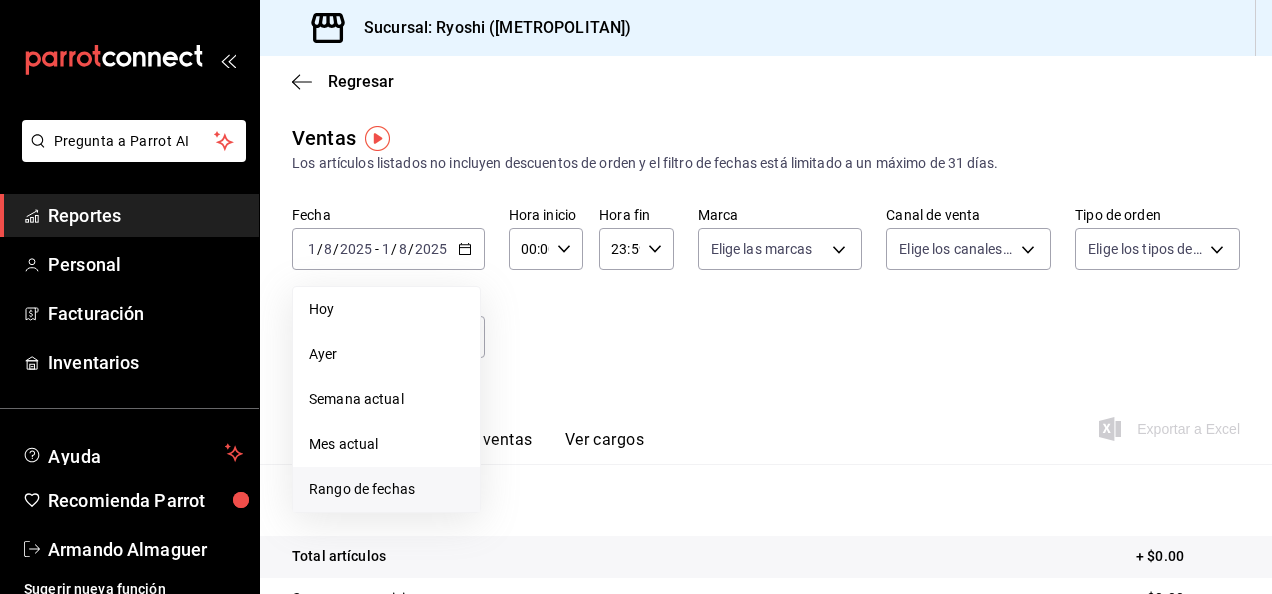 click on "Rango de fechas" at bounding box center (386, 489) 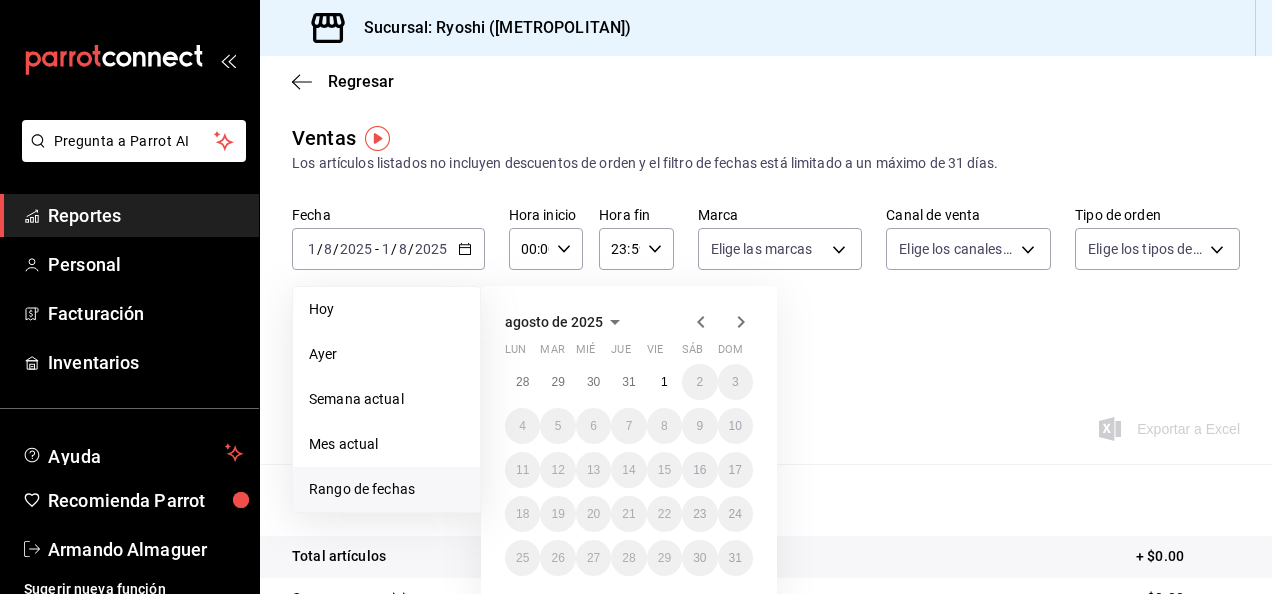 click 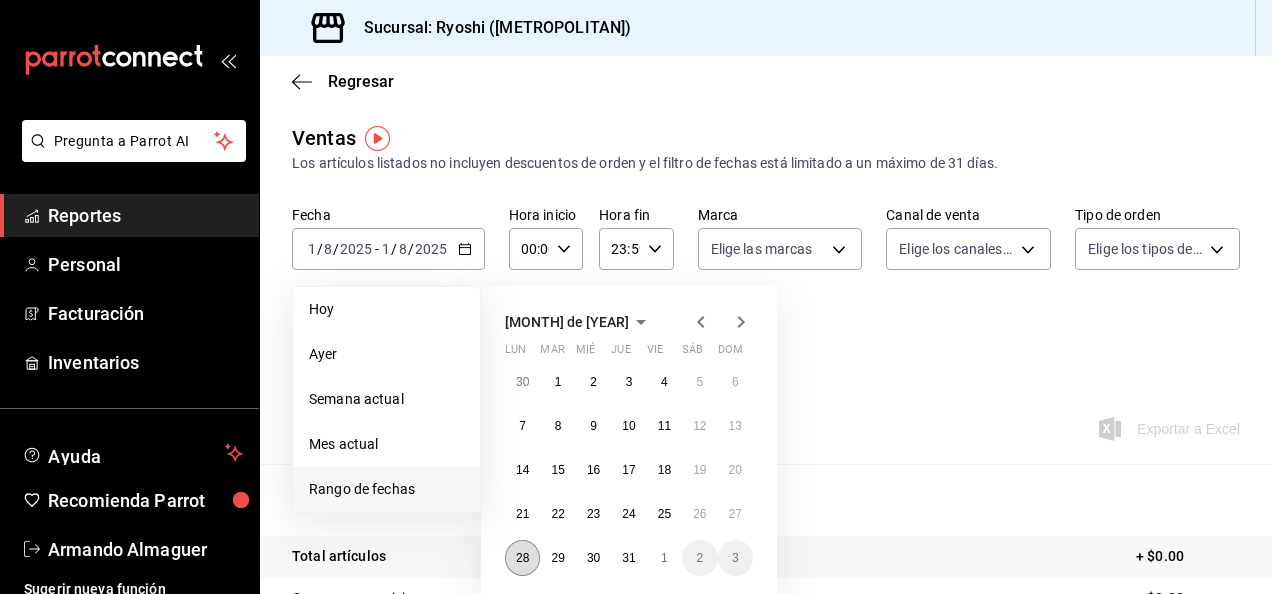 click on "28" at bounding box center [522, 558] 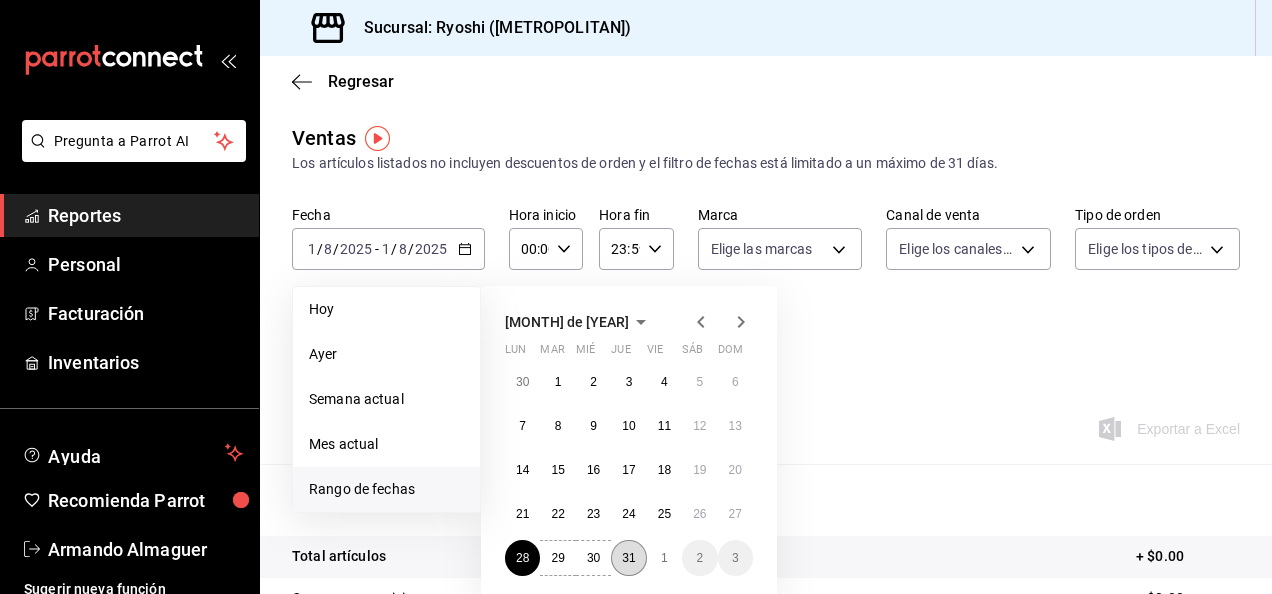 click on "31" at bounding box center (628, 558) 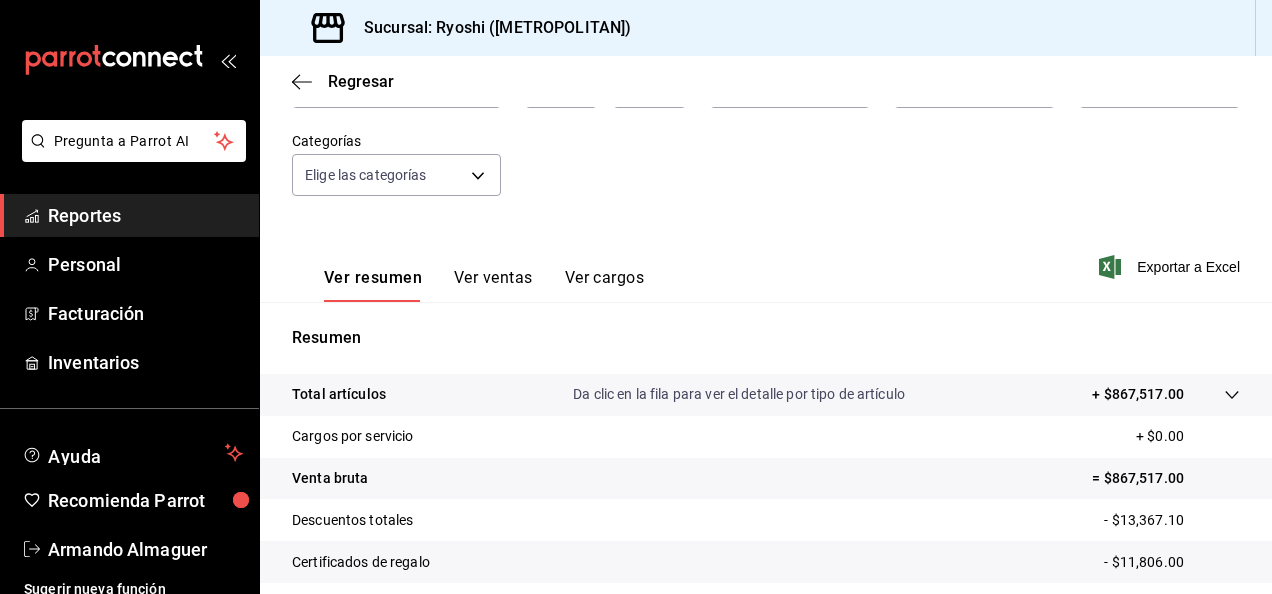 scroll, scrollTop: 193, scrollLeft: 0, axis: vertical 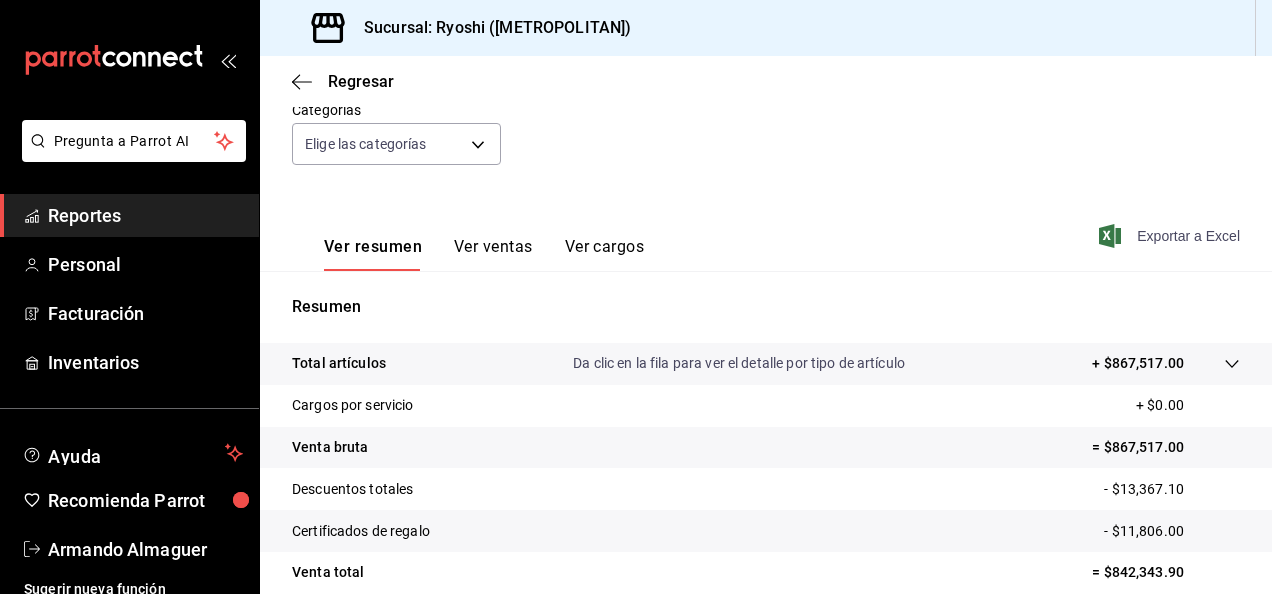 click on "Exportar a Excel" at bounding box center [1171, 236] 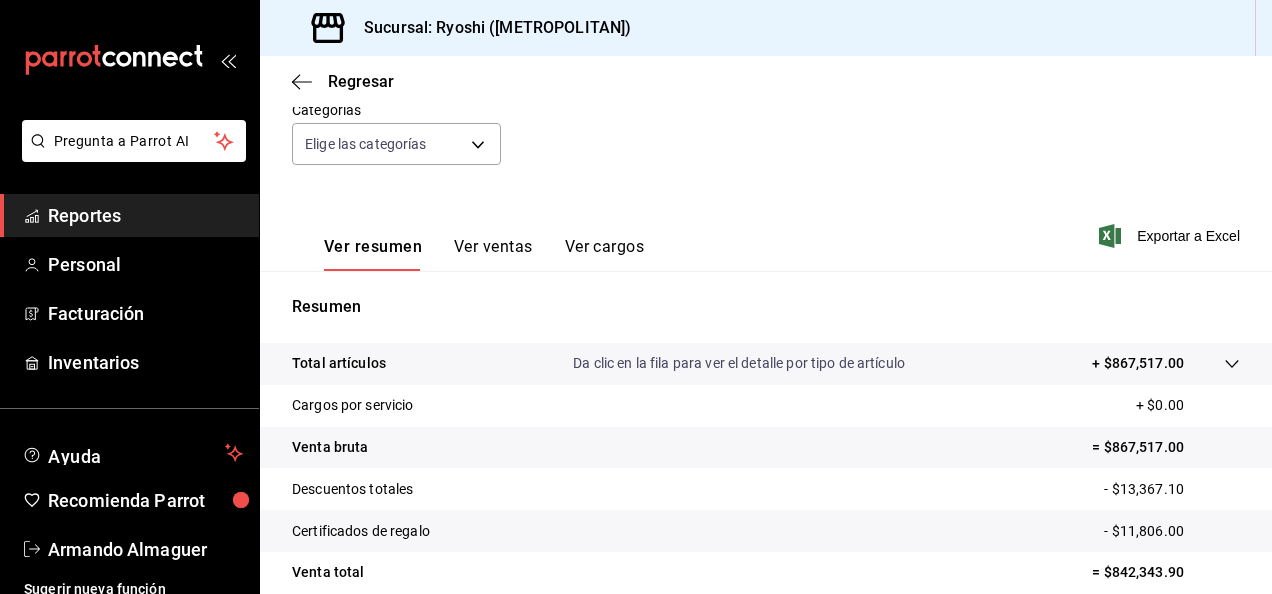 click on "Ver resumen Ver ventas Ver cargos Exportar a Excel" at bounding box center [766, 230] 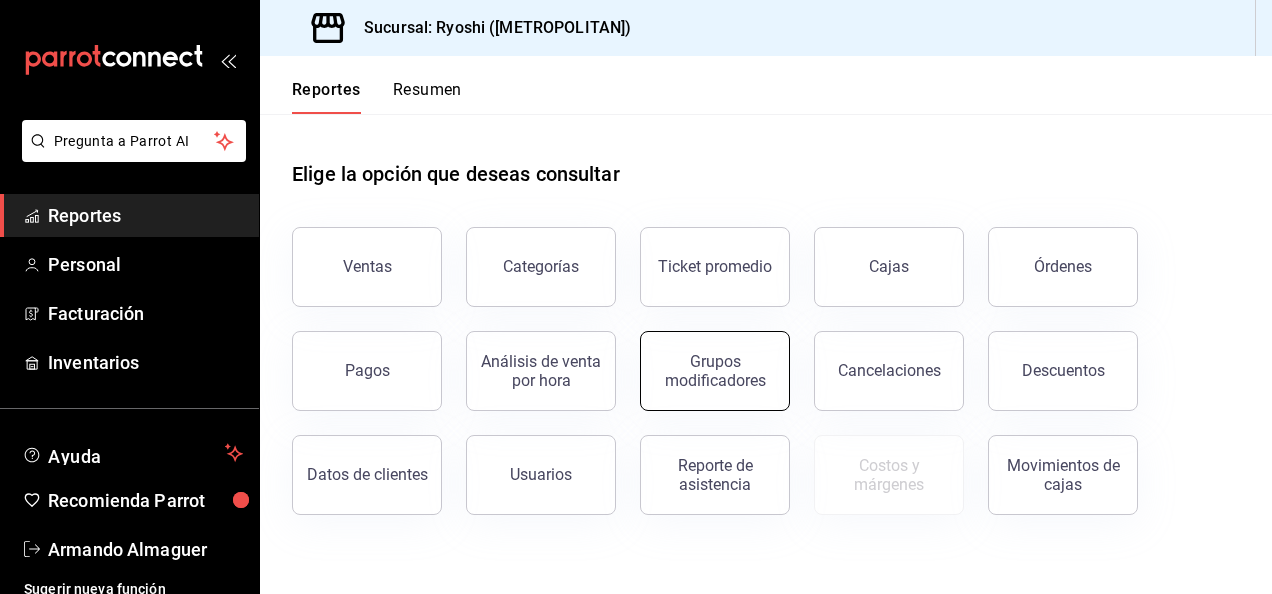 click on "Grupos modificadores" at bounding box center [715, 371] 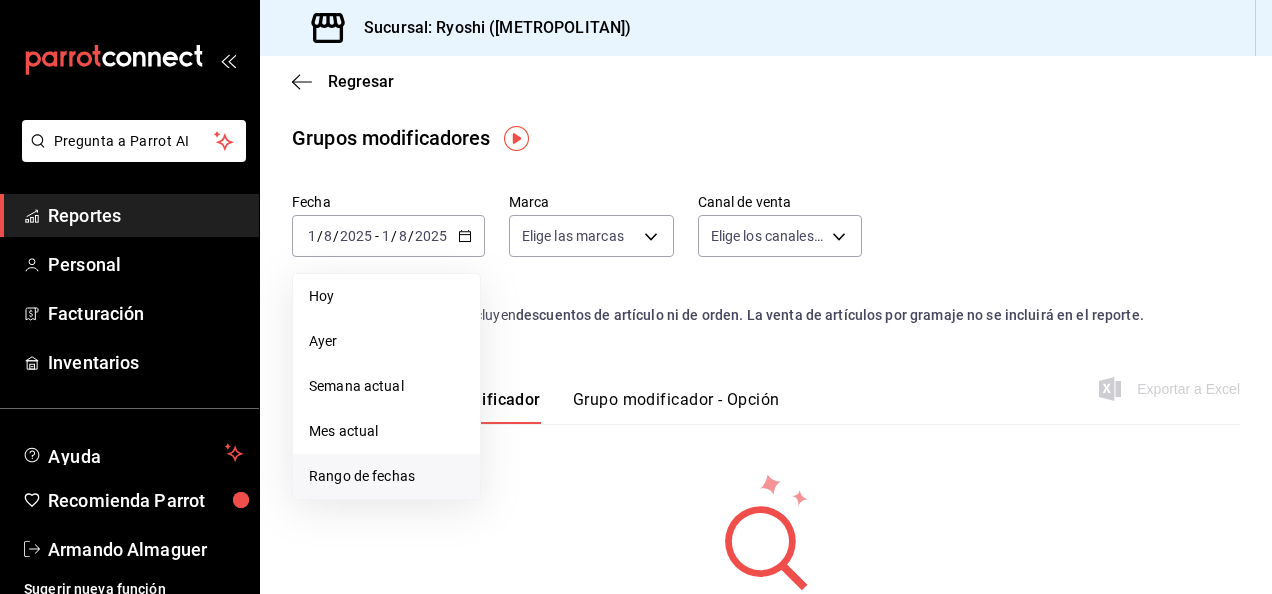 click on "Rango de fechas" at bounding box center [386, 476] 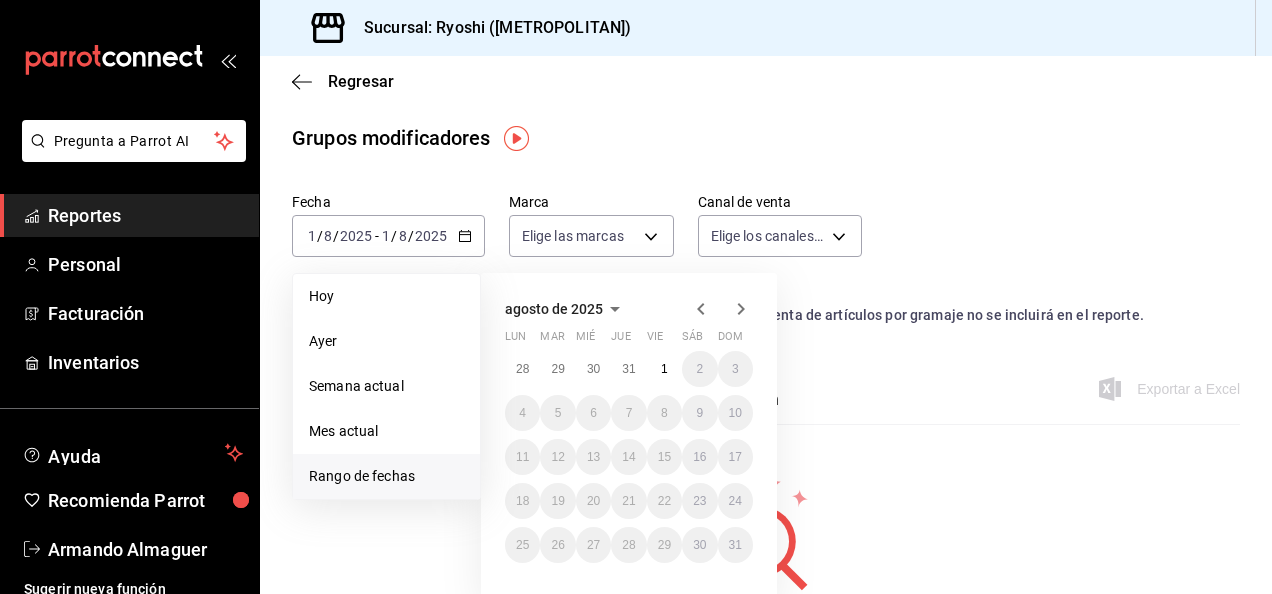 click 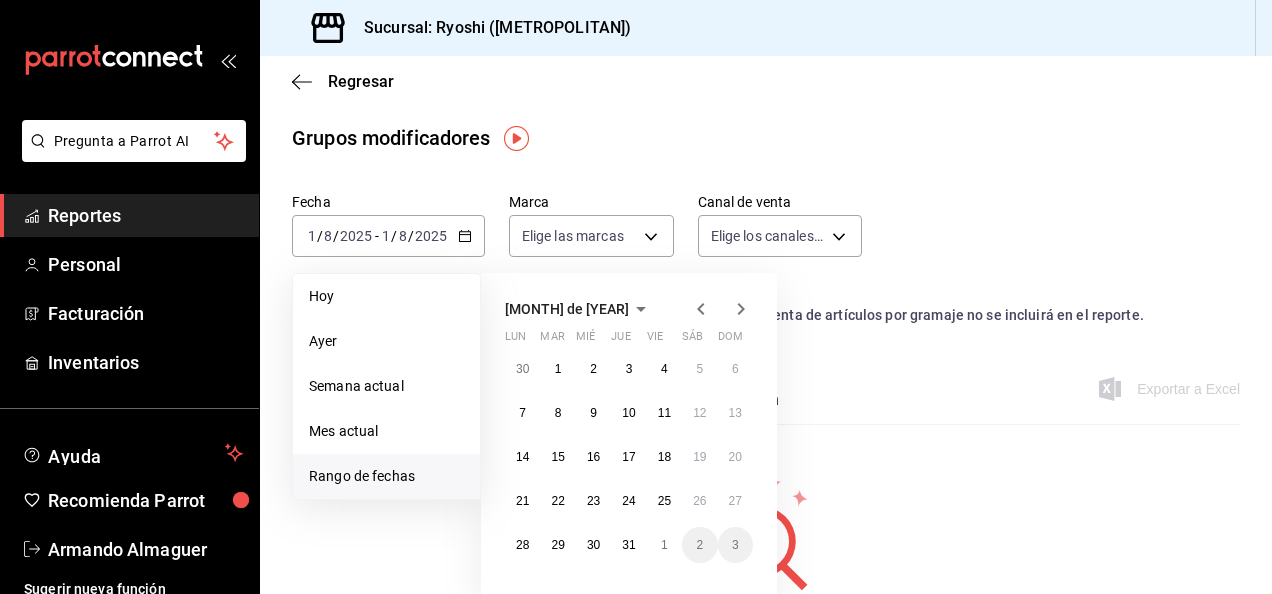 click 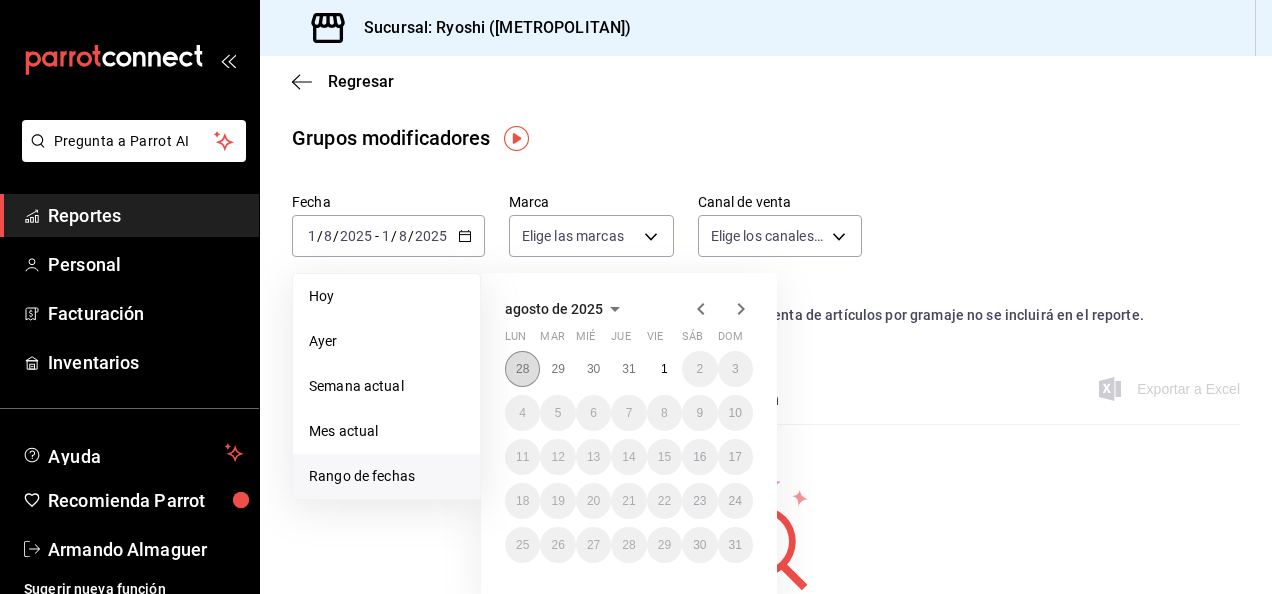 click on "28" at bounding box center [522, 369] 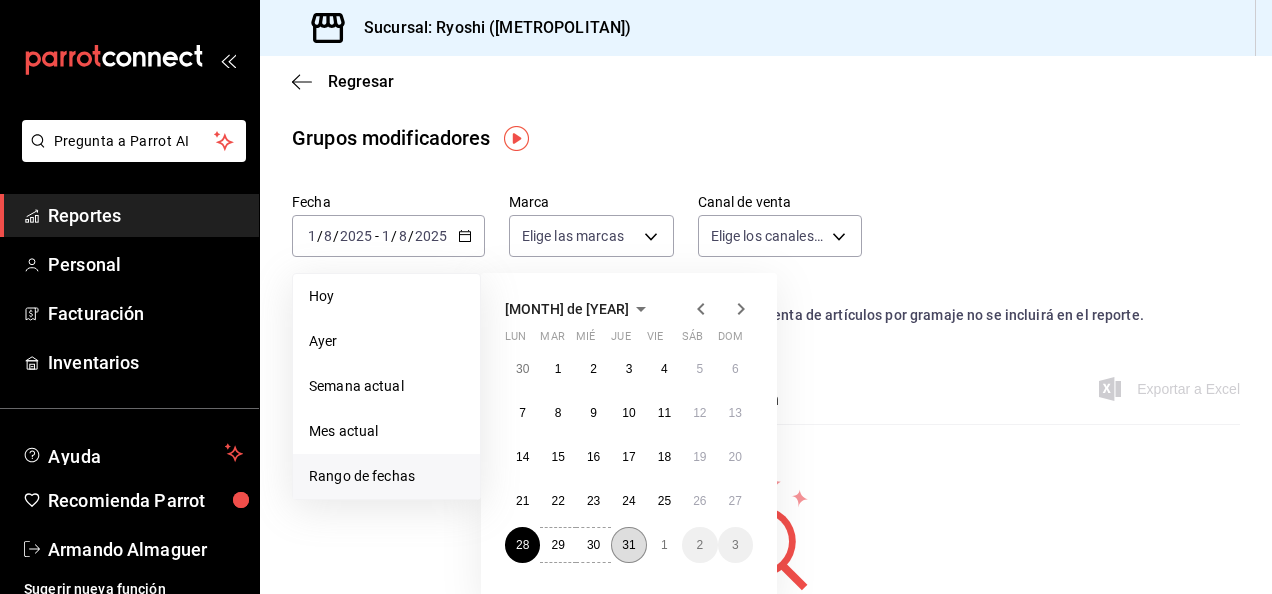 click on "31" at bounding box center (628, 545) 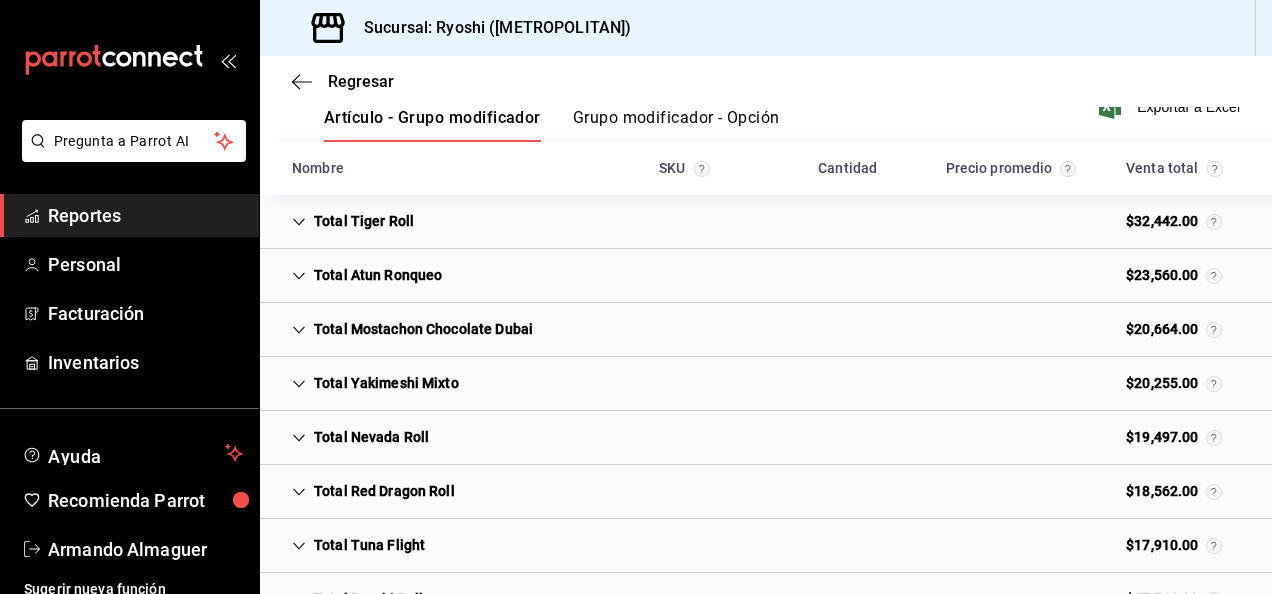 scroll, scrollTop: 272, scrollLeft: 0, axis: vertical 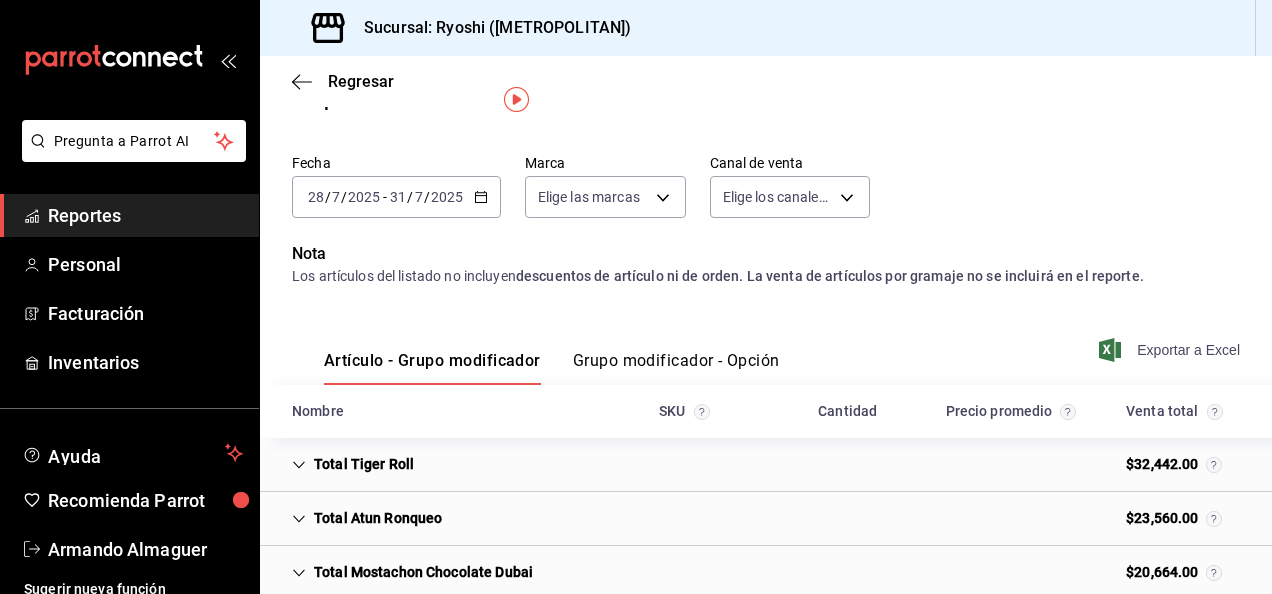 click on "Exportar a Excel" at bounding box center [1171, 350] 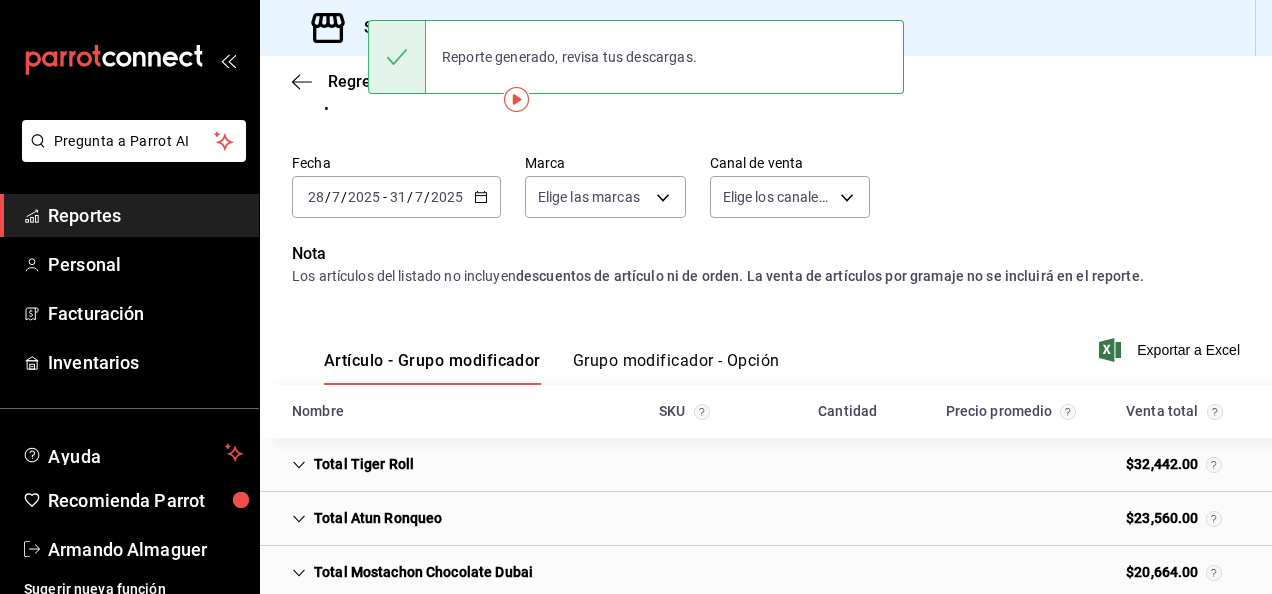 click on "Nombre SKU   Cantidad Precio promedio   Venta total" at bounding box center [766, 411] 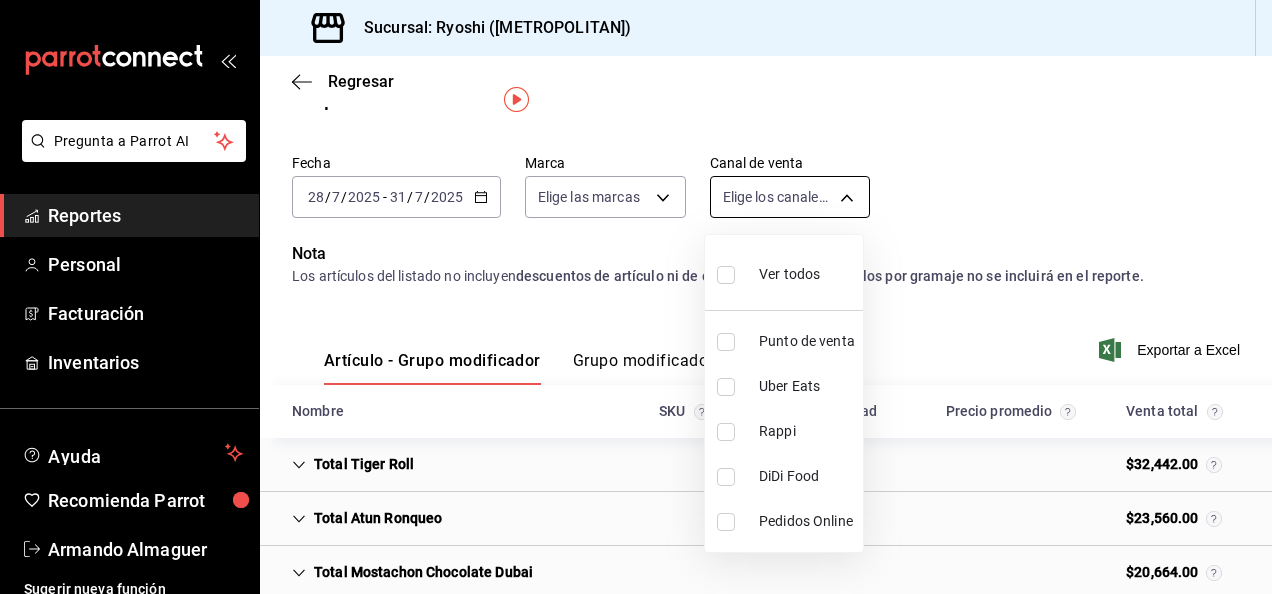 click on "Pregunta a Parrot AI Reportes   Personal   Facturación   Inventarios   Ayuda Recomienda Parrot   Armando Almaguer   Sugerir nueva función   Sucursal: Ryoshi (Metropolitan) Regresar Grupos modificadores Fecha 2025-07-28 28 / 7 / 2025 - 2025-07-31 31 / 7 / 2025 Marca Elige las marcas Canal de venta Elige los canales de venta Nota Los artículos del listado no incluyen  descuentos de artículo ni de orden. La venta de artículos por gramaje no se incluirá en el reporte. Artículo - Grupo modificador Grupo modificador - Opción Exportar a Excel Nombre SKU   Cantidad Precio promedio   Venta total   Total Tiger Roll $32,442.00   Total Atun Ronqueo $23,560.00   Total Mostachon Chocolate Dubai $20,664.00   Total Yakimeshi Mixto $20,255.00   Total Nevada Roll $19,497.00   Total Red Dragon Roll $18,562.00   Total Tuna Flight $17,910.00   Total Ryoshi Roll $17,511.00   Total Spicy Shrimp Tempura $14,878.00   Total Gyosas De Short Rib $14,691.00   Pregunta a Parrot AI Reportes   Personal   Facturación   Inventarios" at bounding box center (636, 297) 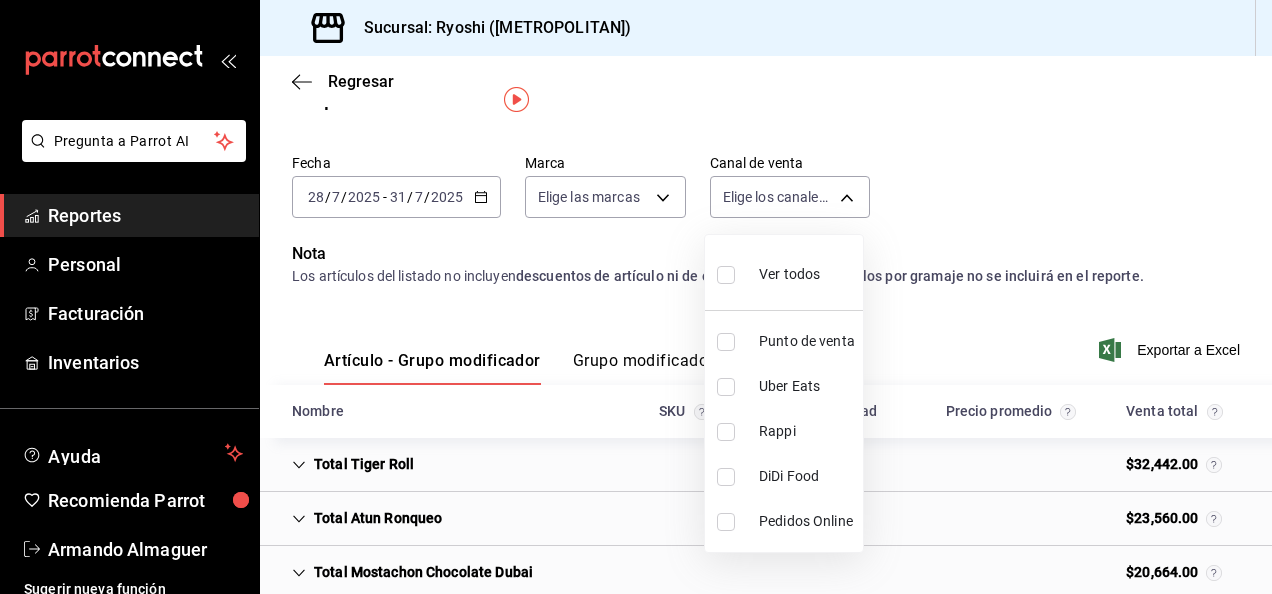 click at bounding box center [636, 297] 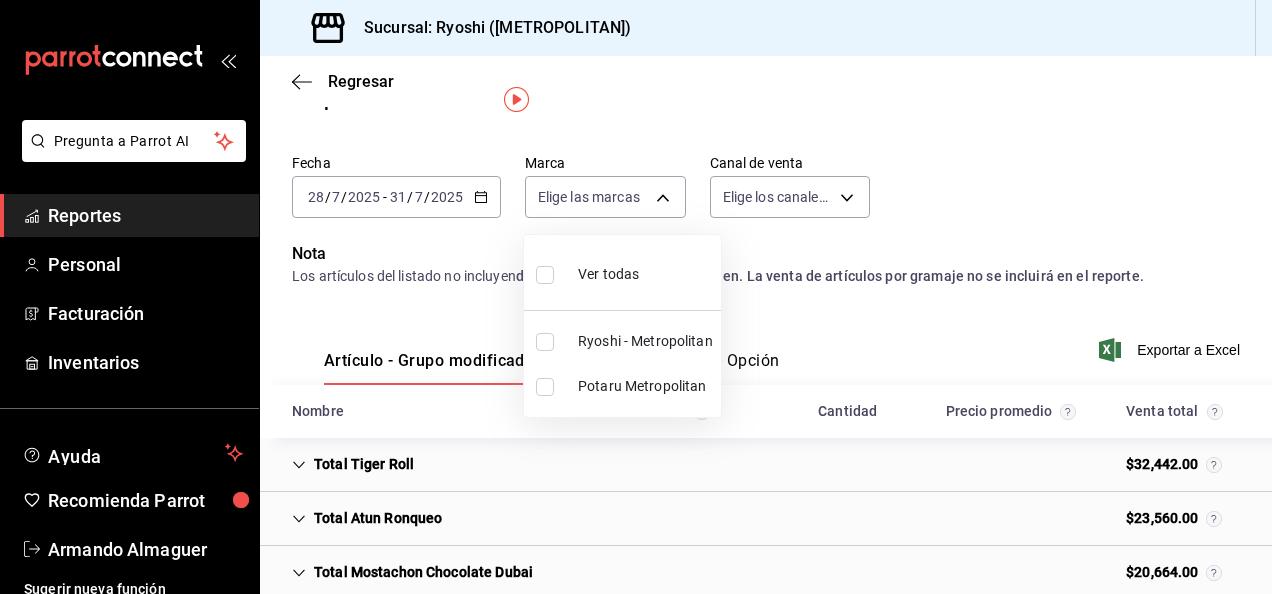 click on "Pregunta a Parrot AI Reportes   Personal   Facturación   Inventarios   Ayuda Recomienda Parrot   Armando Almaguer   Sugerir nueva función   Sucursal: Ryoshi (Metropolitan) Regresar Grupos modificadores Fecha 2025-07-28 28 / 7 / 2025 - 2025-07-31 31 / 7 / 2025 Marca Elige las marcas Canal de venta Elige los canales de venta Nota Los artículos del listado no incluyen  descuentos de artículo ni de orden. La venta de artículos por gramaje no se incluirá en el reporte. Artículo - Grupo modificador Grupo modificador - Opción Exportar a Excel Nombre SKU   Cantidad Precio promedio   Venta total   Total Tiger Roll $32,442.00   Total Atun Ronqueo $23,560.00   Total Mostachon Chocolate Dubai $20,664.00   Total Yakimeshi Mixto $20,255.00   Total Nevada Roll $19,497.00   Total Red Dragon Roll $18,562.00   Total Tuna Flight $17,910.00   Total Ryoshi Roll $17,511.00   Total Spicy Shrimp Tempura $14,878.00   Total Gyosas De Short Rib $14,691.00   Pregunta a Parrot AI Reportes   Personal   Facturación   Inventarios" at bounding box center (636, 297) 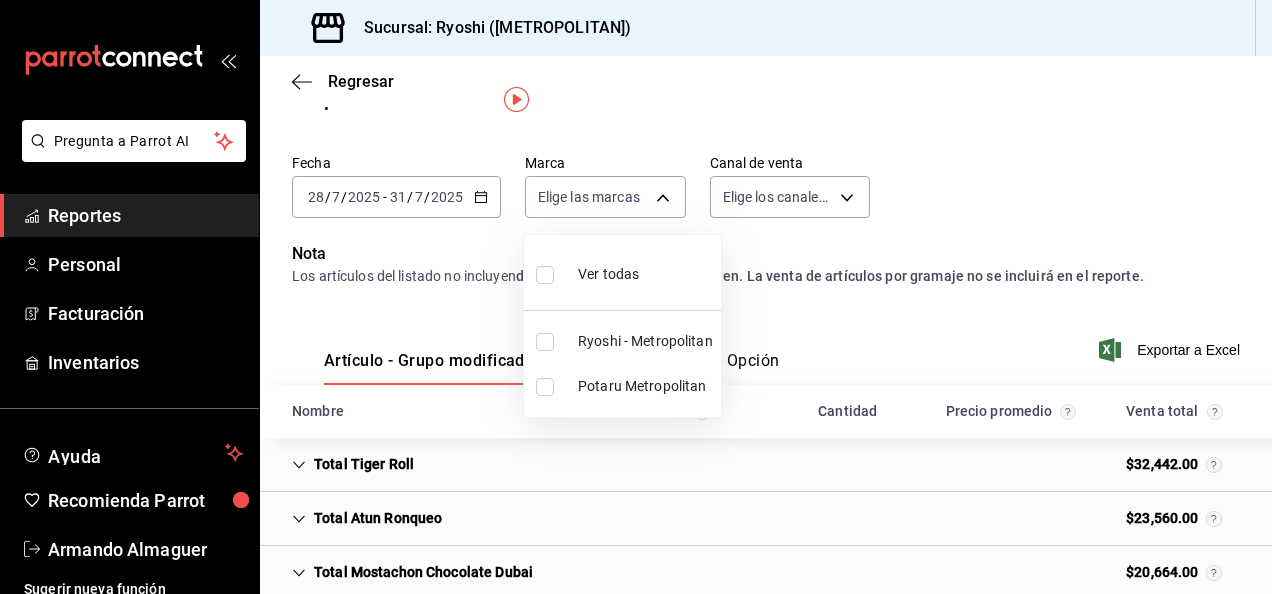 click at bounding box center (636, 297) 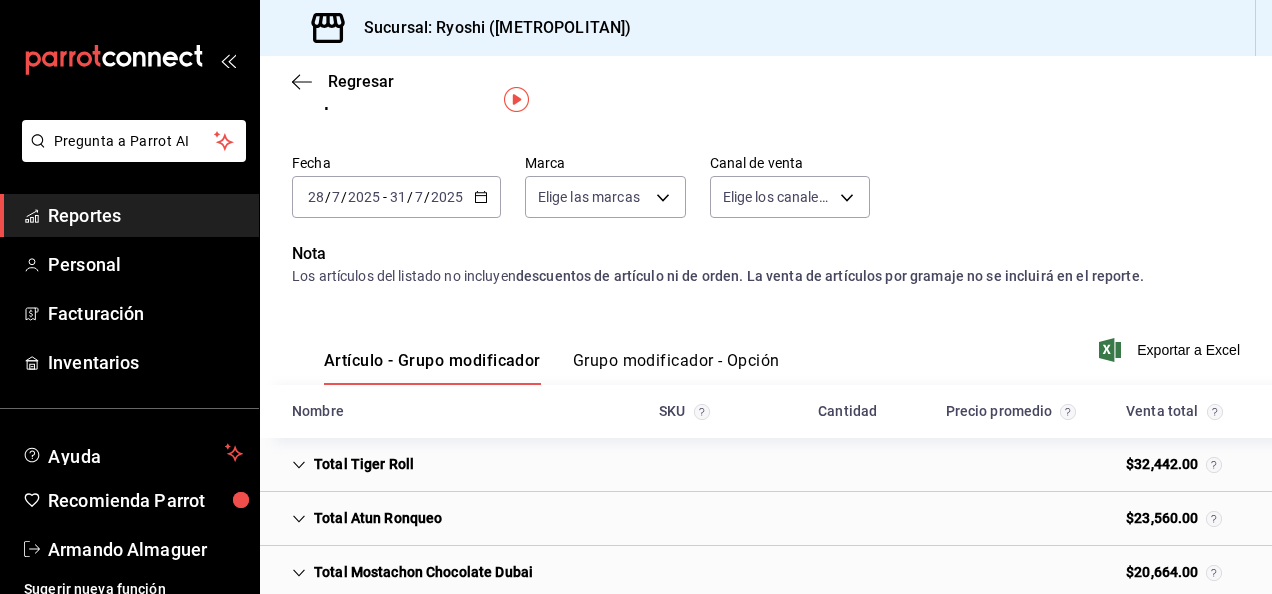 click on "Grupo modificador - Opción" at bounding box center (676, 368) 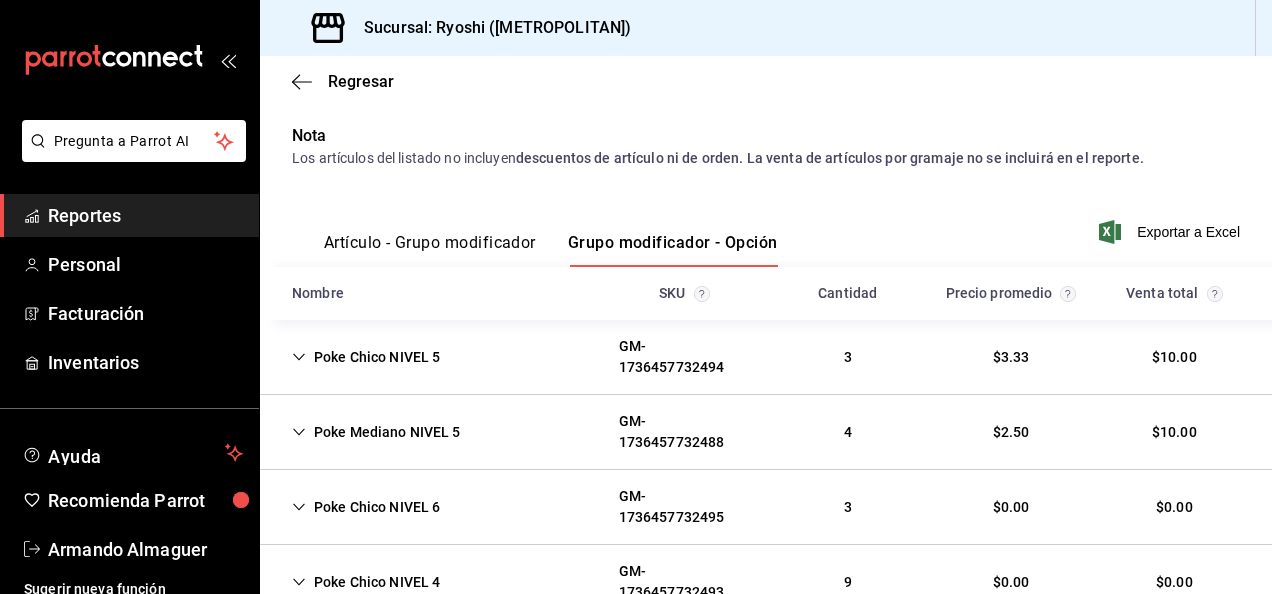 scroll, scrollTop: 157, scrollLeft: 0, axis: vertical 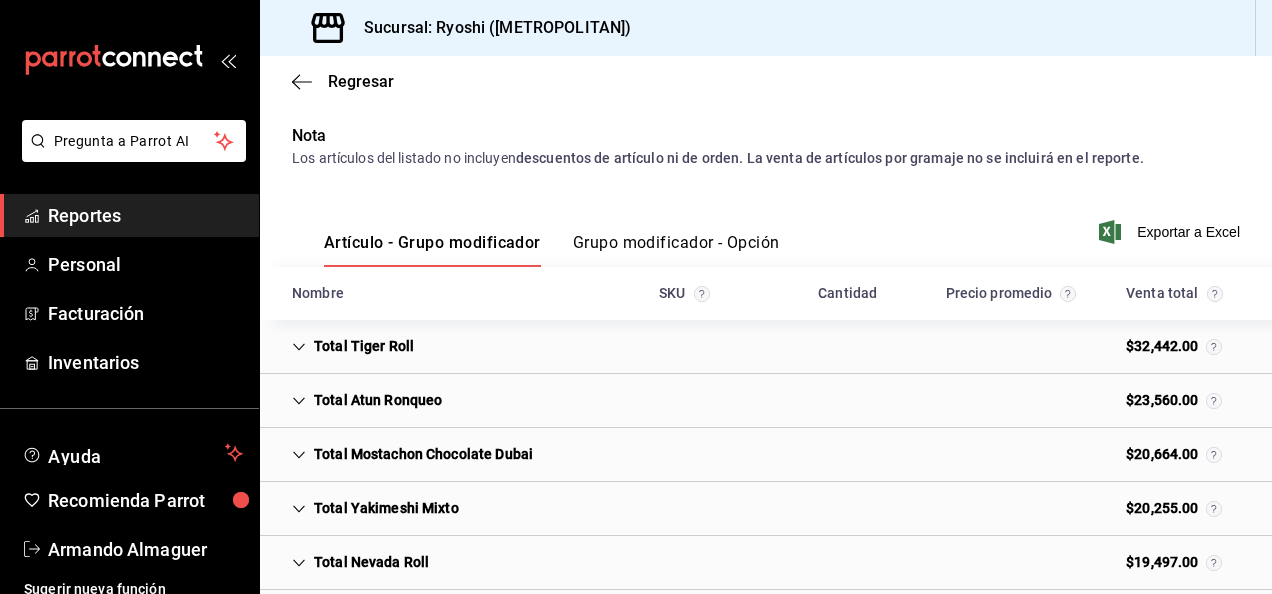 click 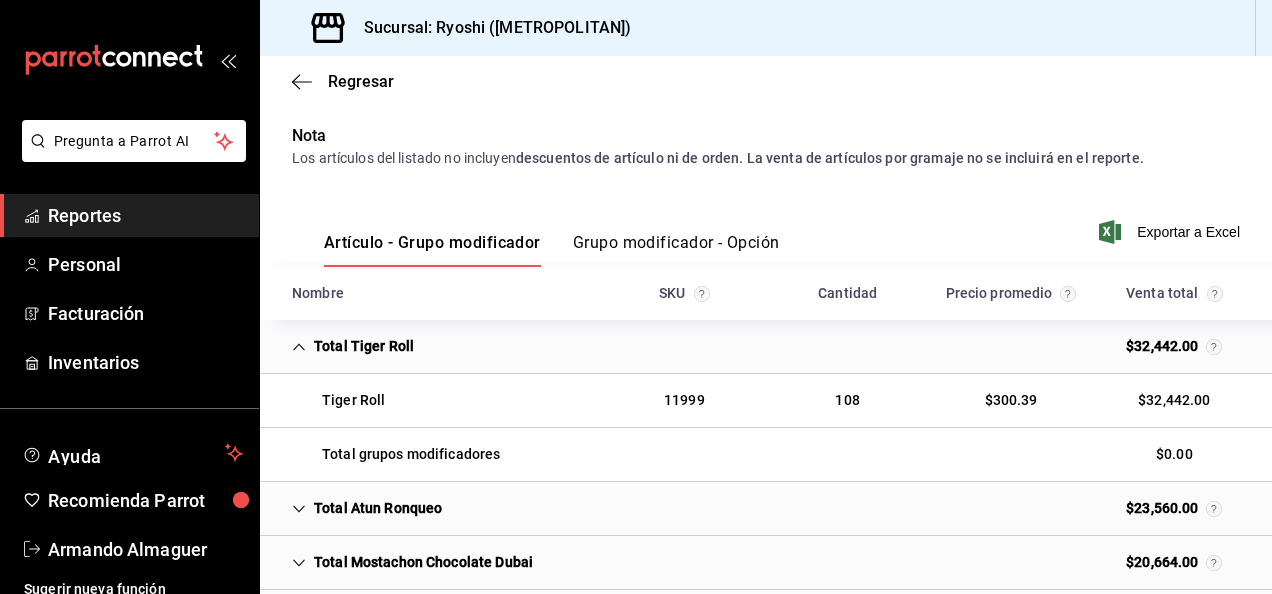 click on "Grupo modificador - Opción" at bounding box center (676, 250) 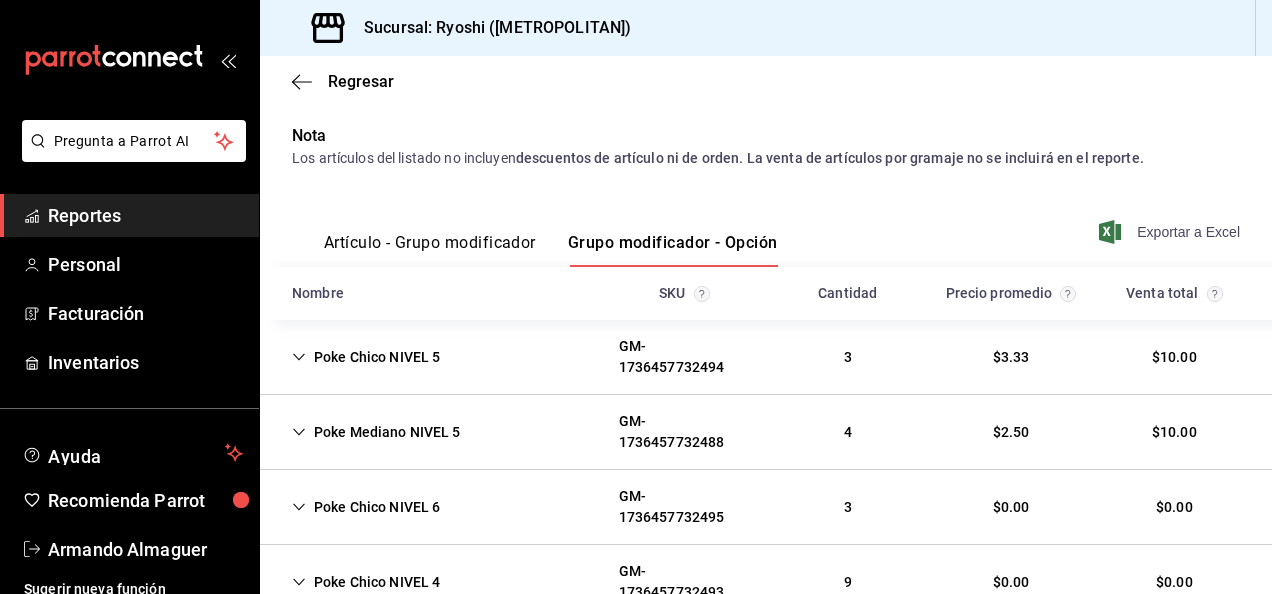click on "Exportar a Excel" at bounding box center (1171, 232) 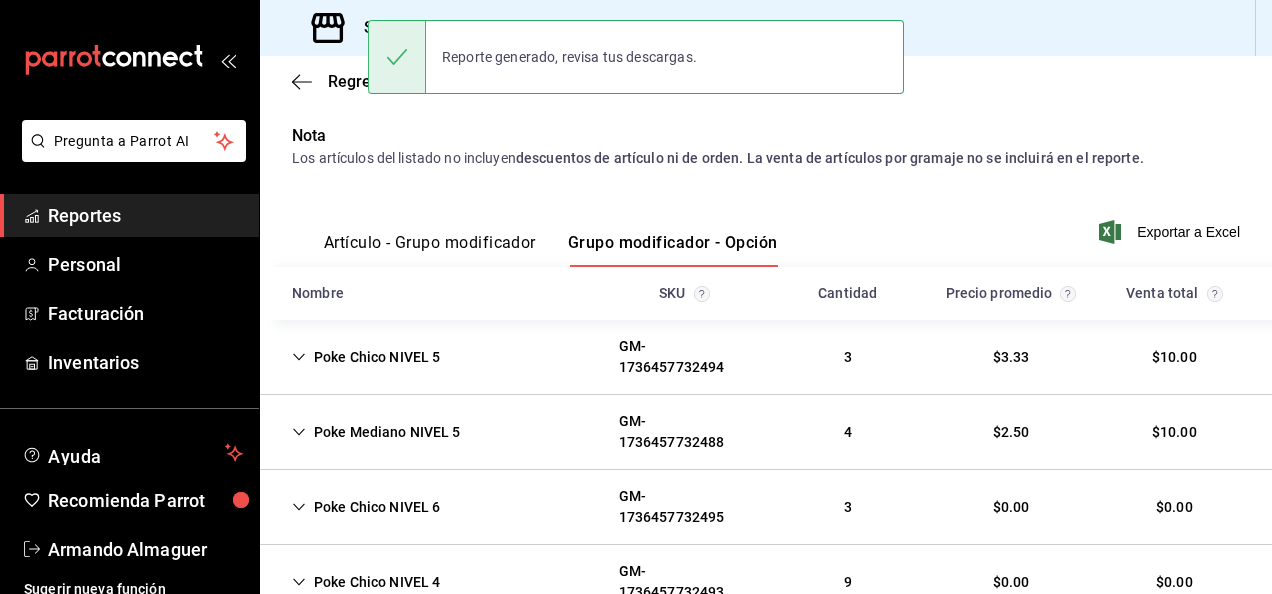 click on "Artículo - Grupo modificador" at bounding box center [430, 250] 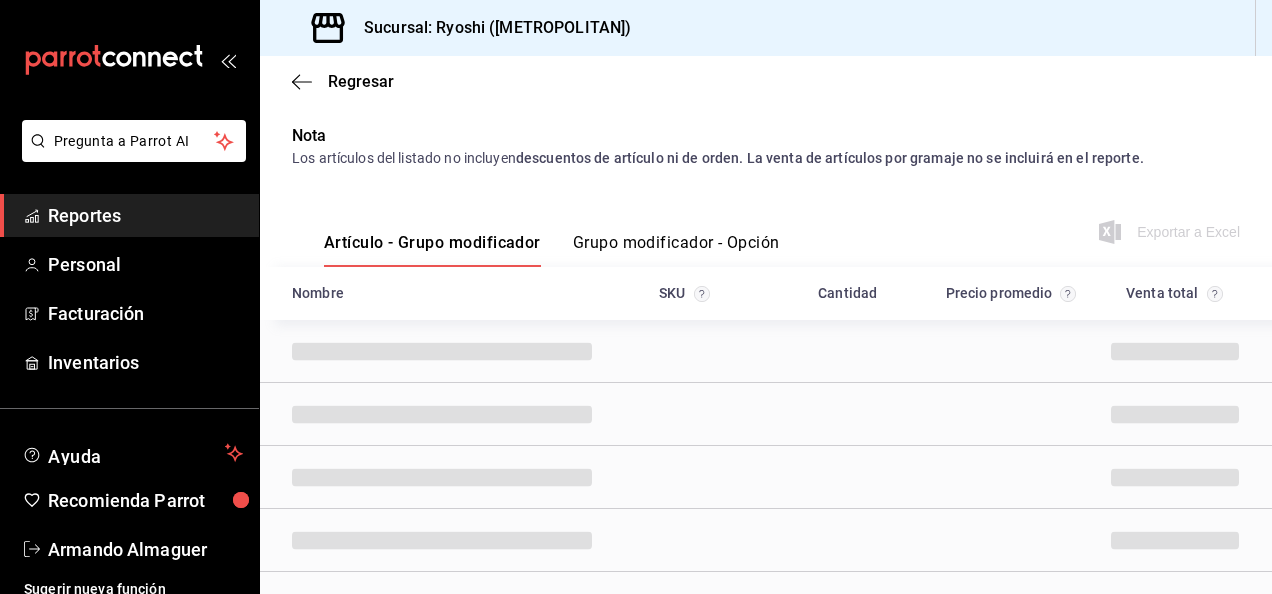 click on "Grupo modificador - Opción" at bounding box center (676, 250) 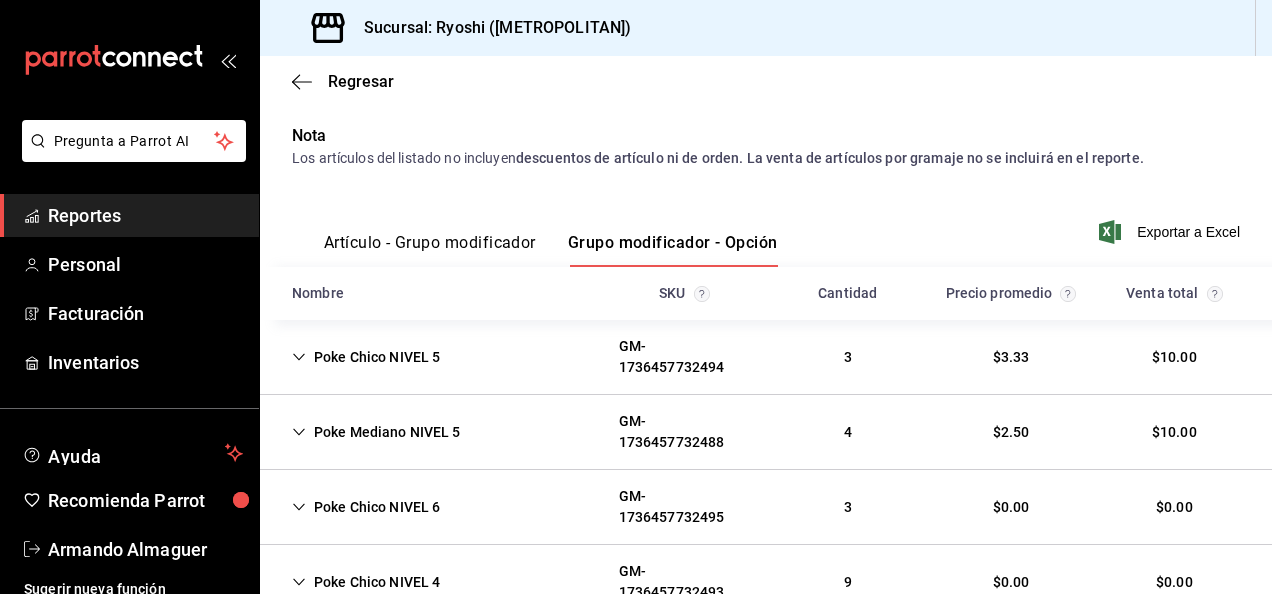 type 